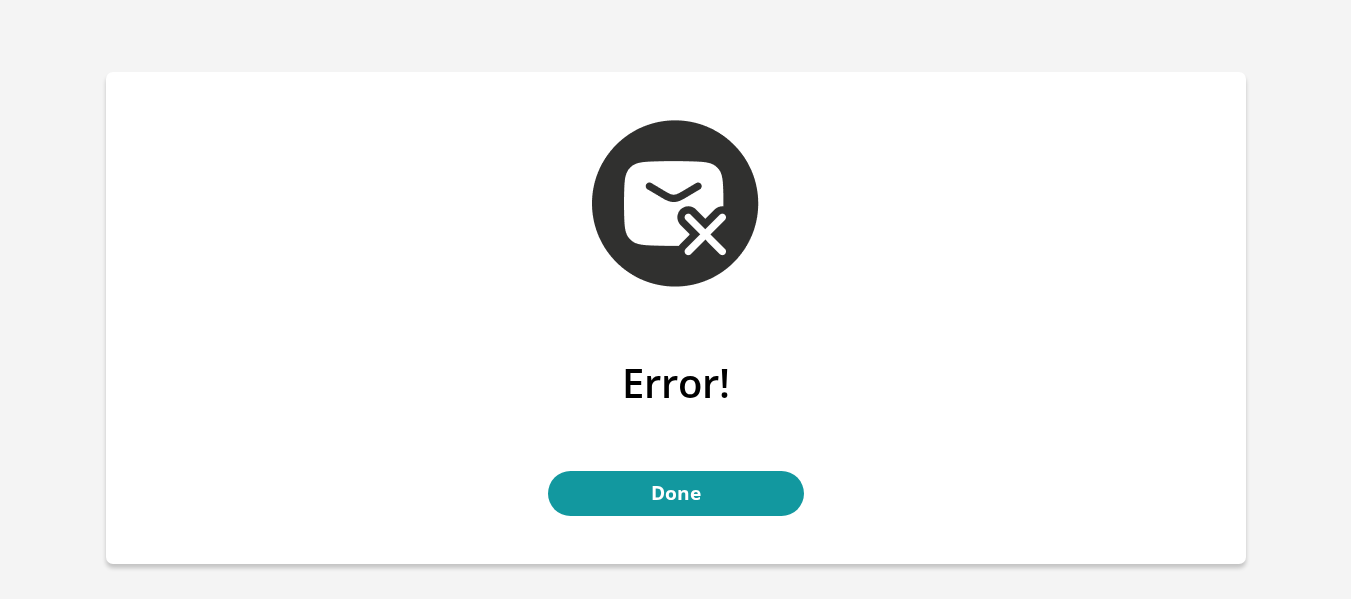 scroll, scrollTop: 0, scrollLeft: 0, axis: both 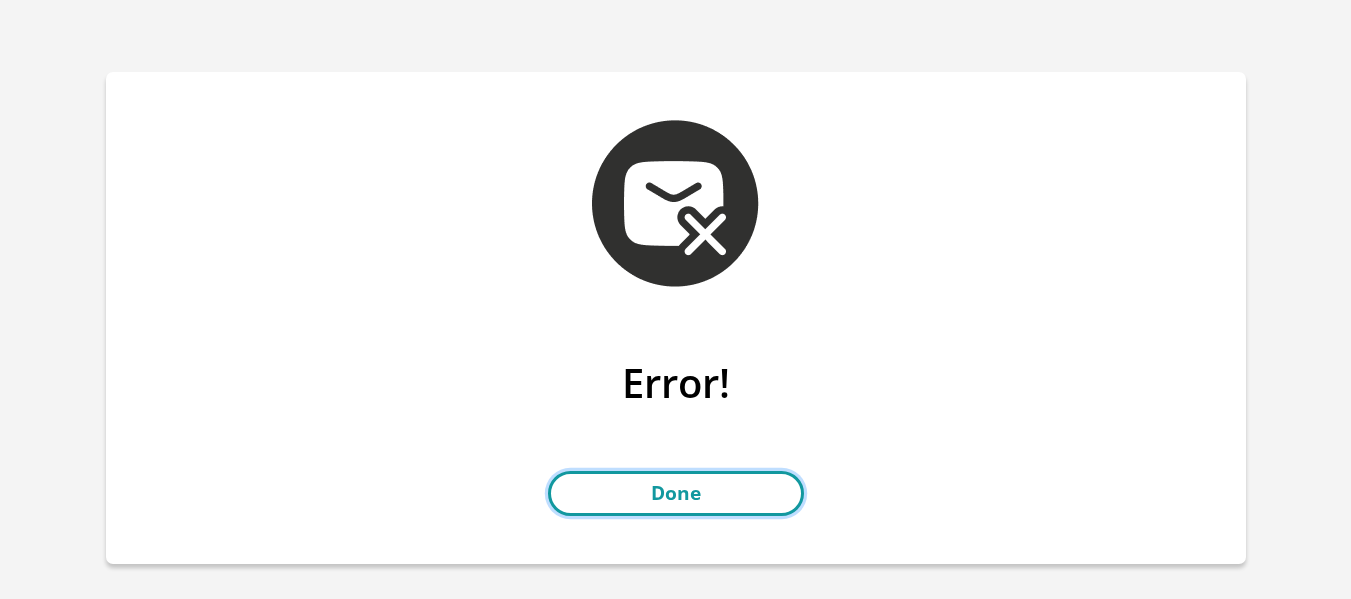 click on "Done" at bounding box center [676, 493] 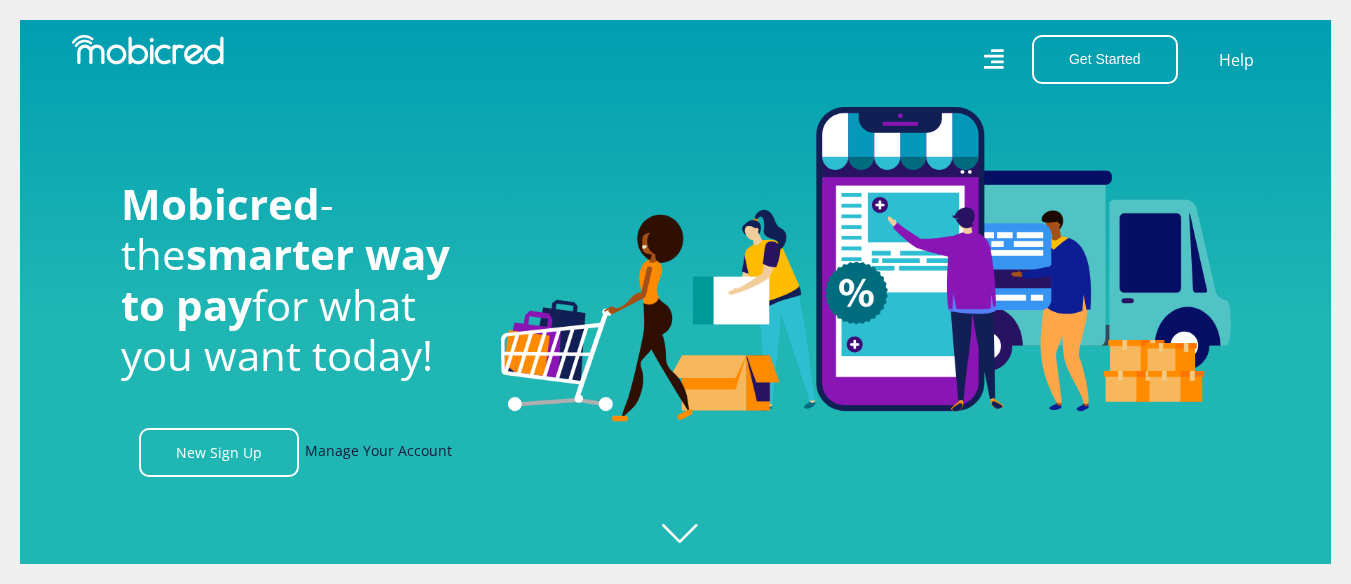scroll, scrollTop: 0, scrollLeft: 0, axis: both 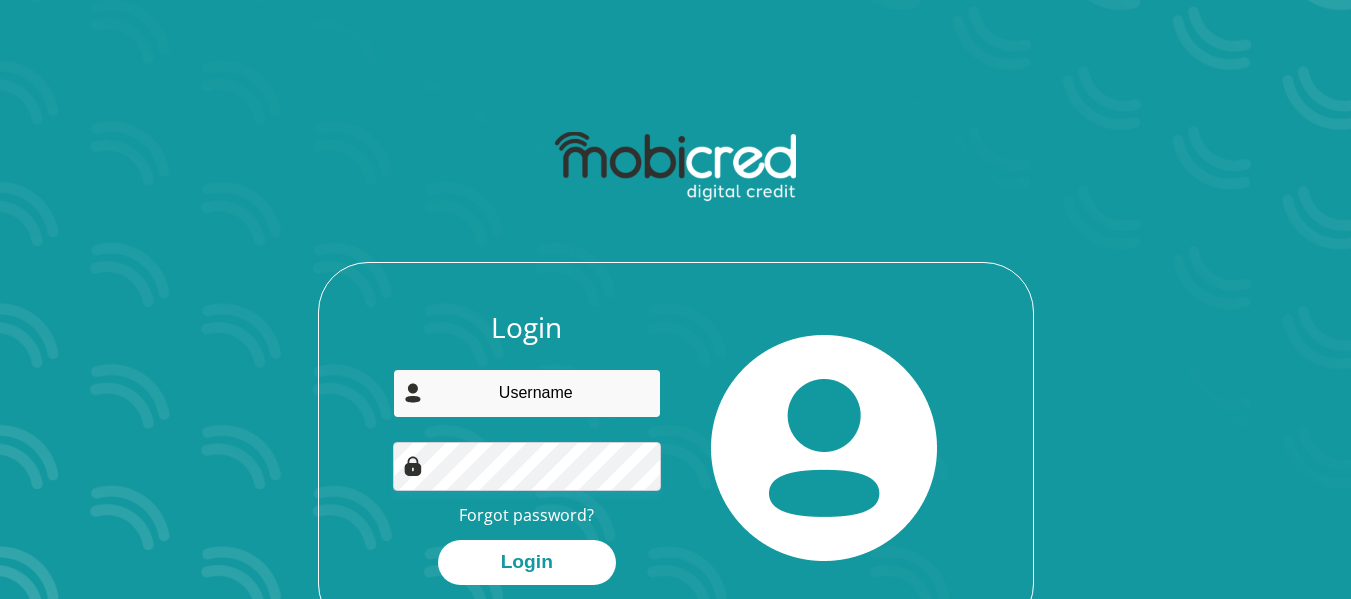 click at bounding box center [527, 393] 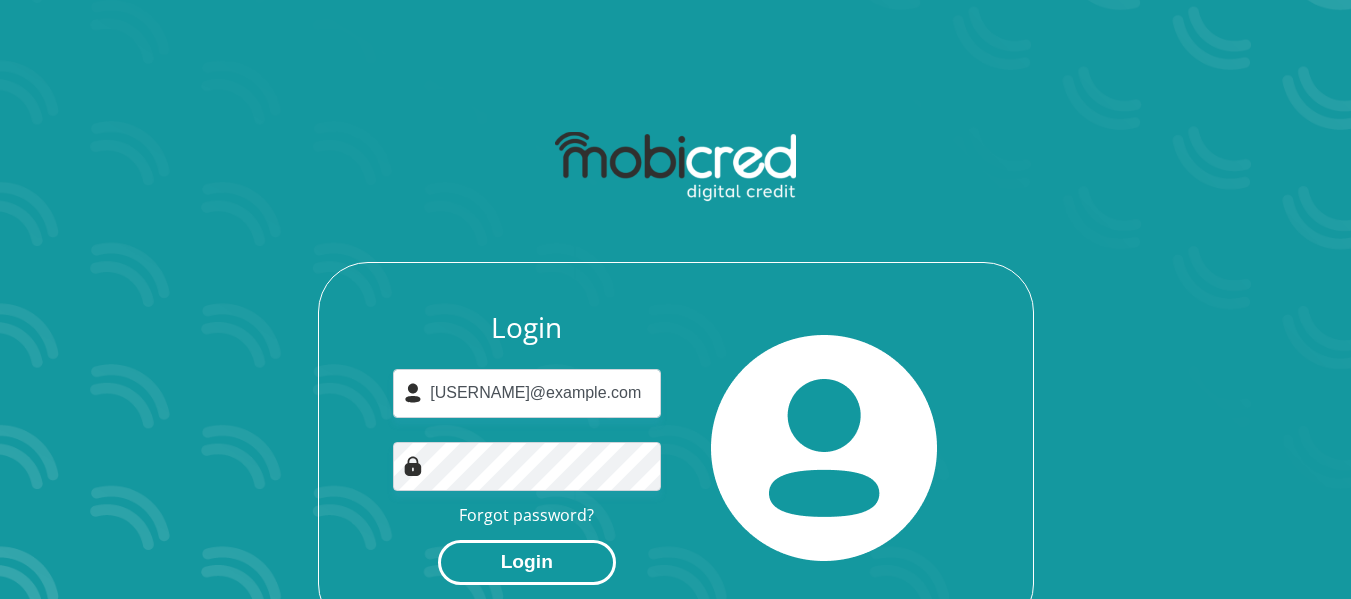 click on "Login" at bounding box center [527, 562] 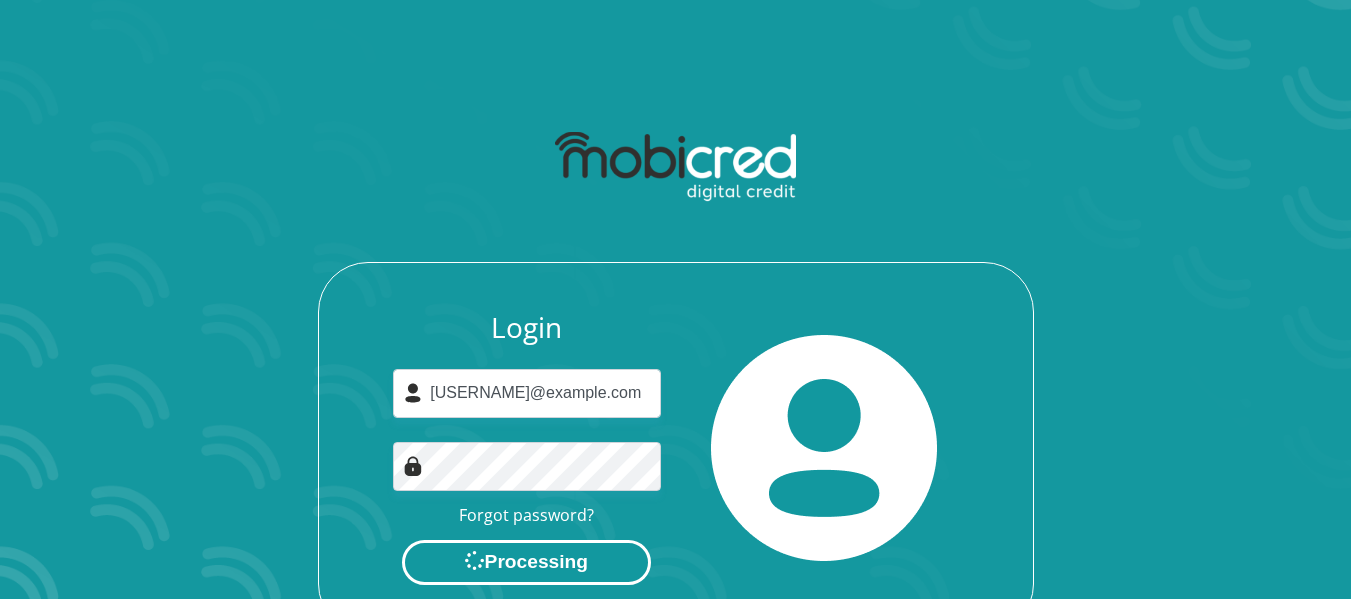 scroll, scrollTop: 0, scrollLeft: 0, axis: both 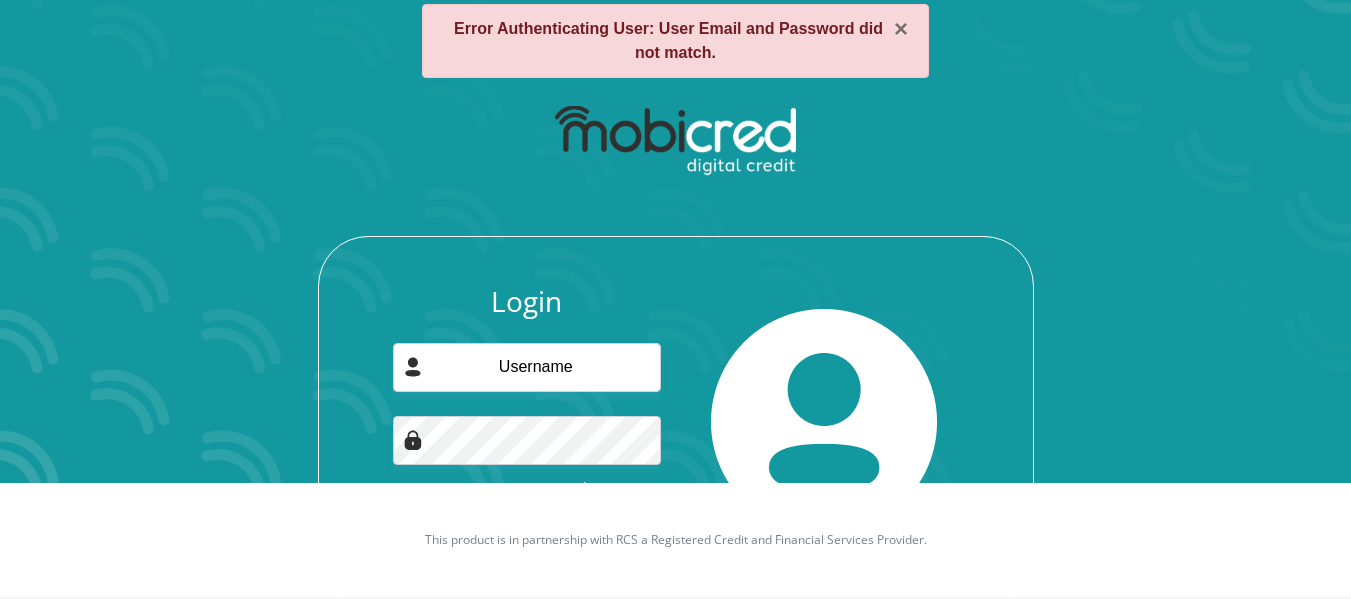 click on "Forgot password?" at bounding box center [526, 489] 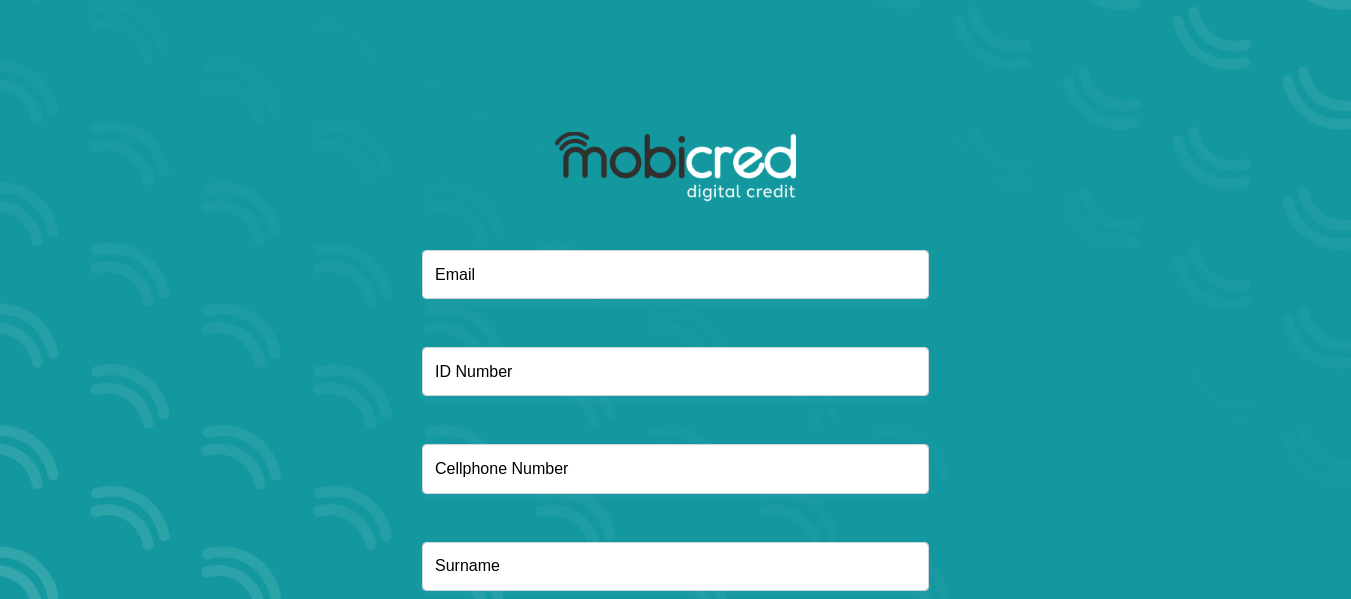 scroll, scrollTop: 0, scrollLeft: 0, axis: both 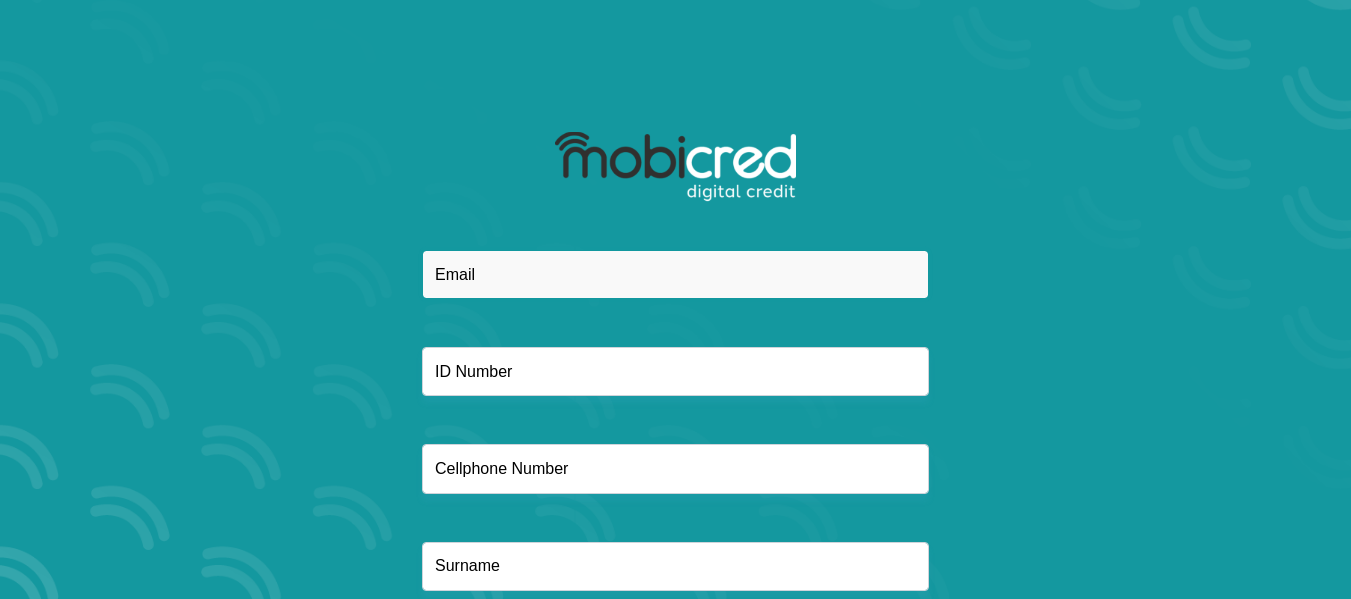 click at bounding box center [675, 274] 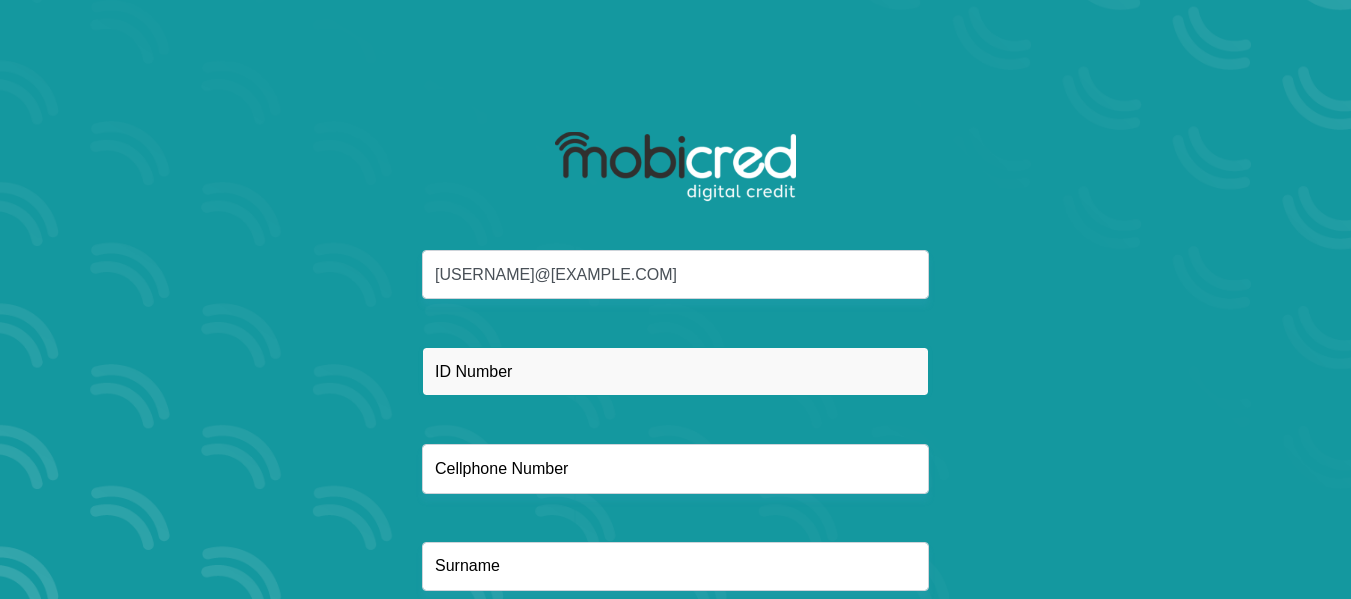 click at bounding box center (675, 371) 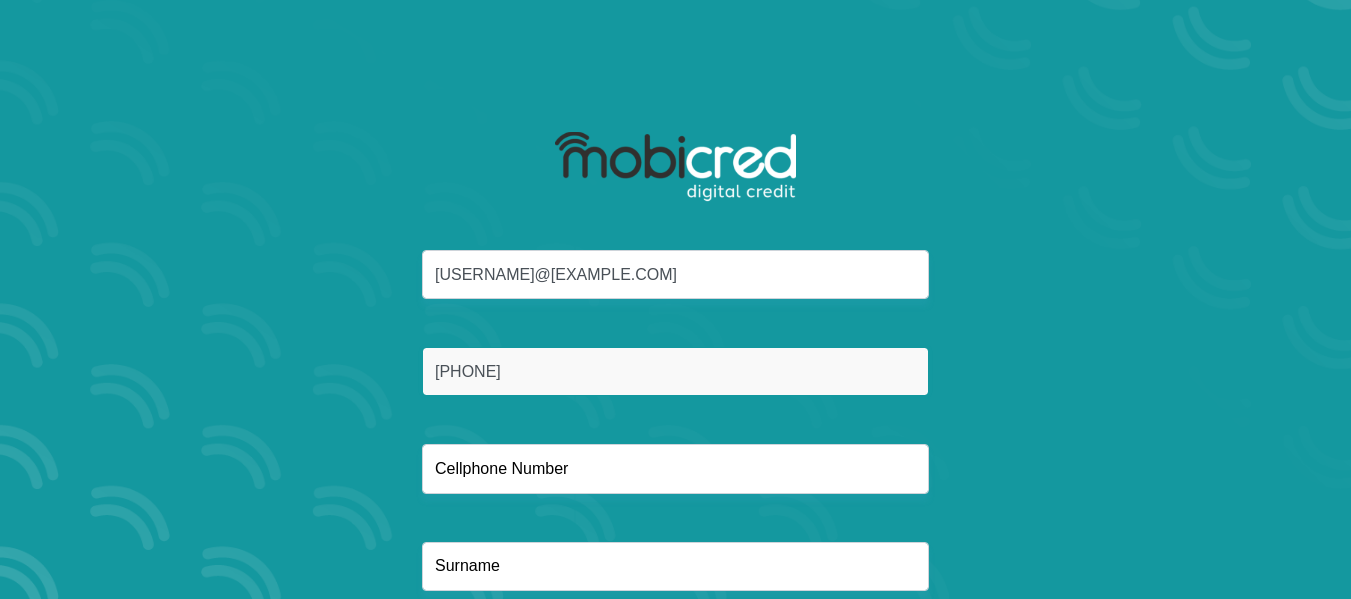 type on "[PHONE]" 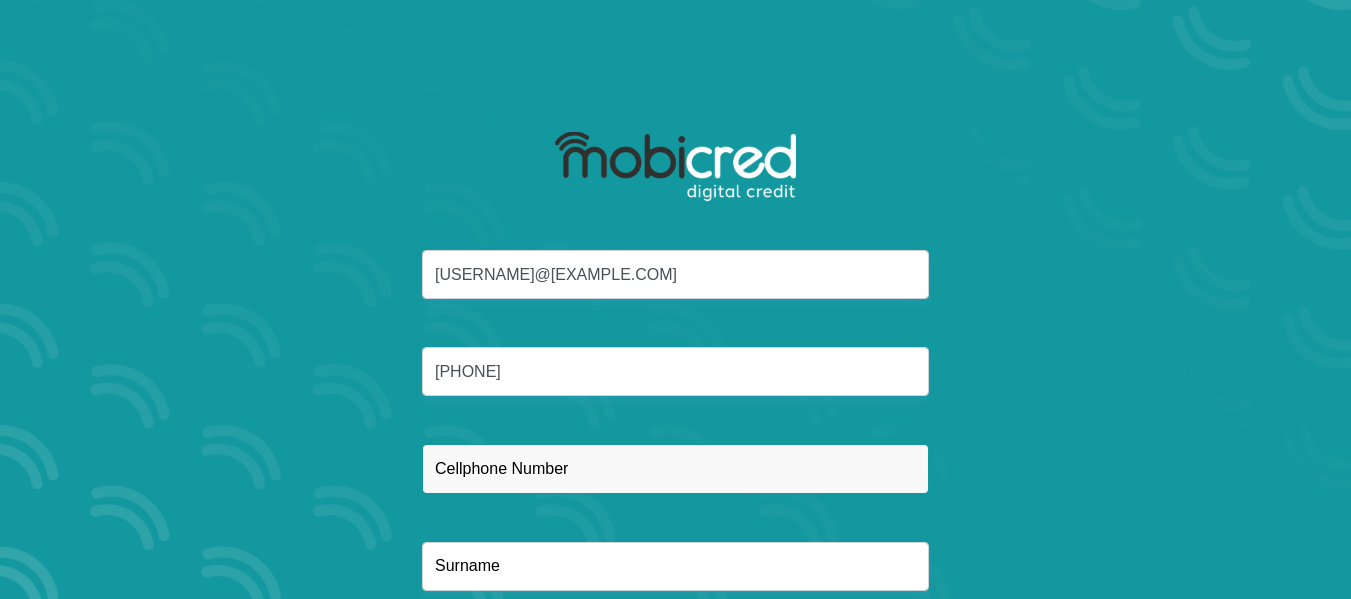 click at bounding box center [675, 468] 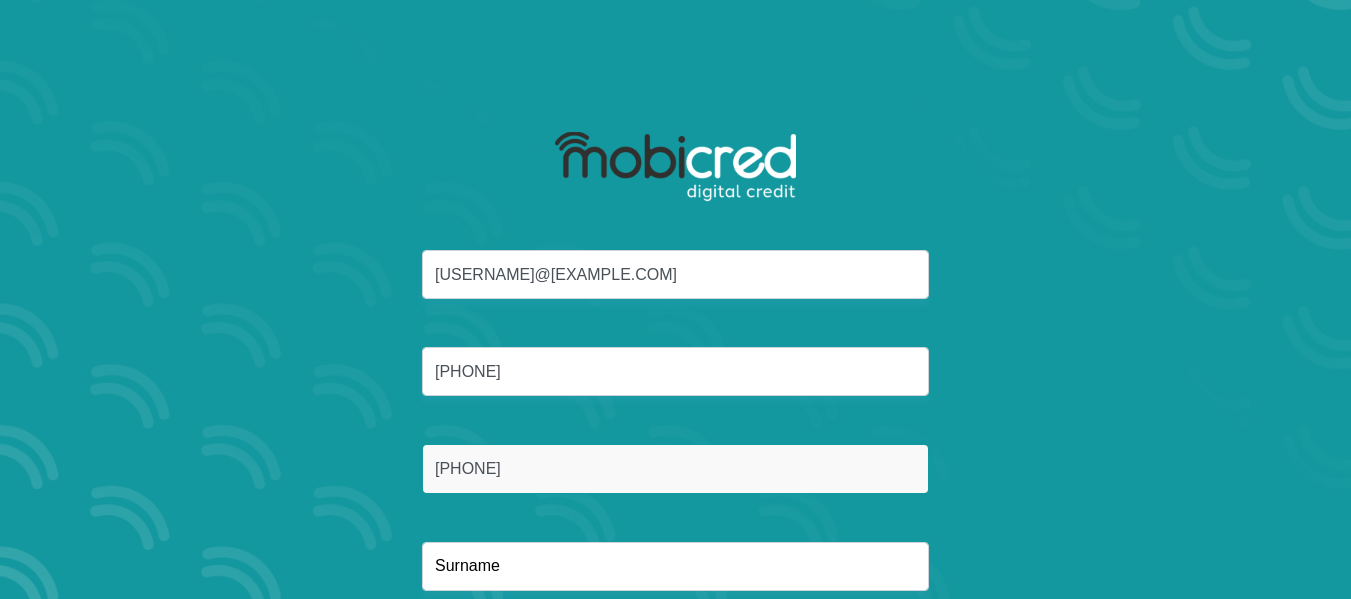 type on "[PHONE]" 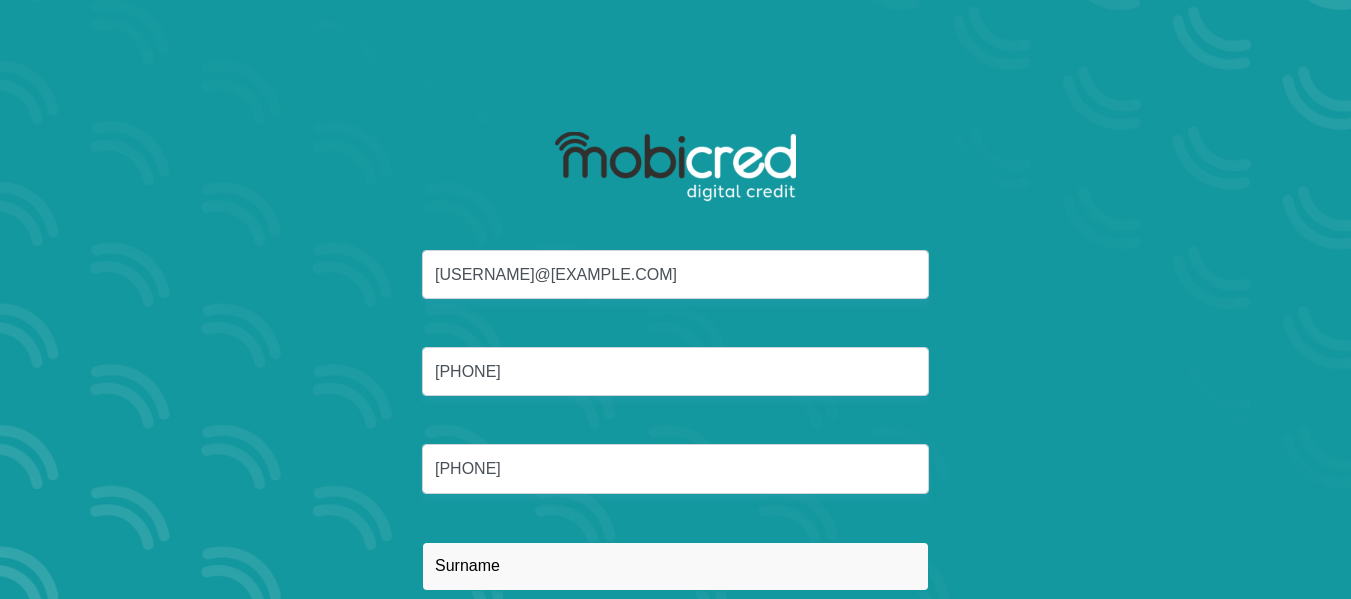 click at bounding box center [675, 566] 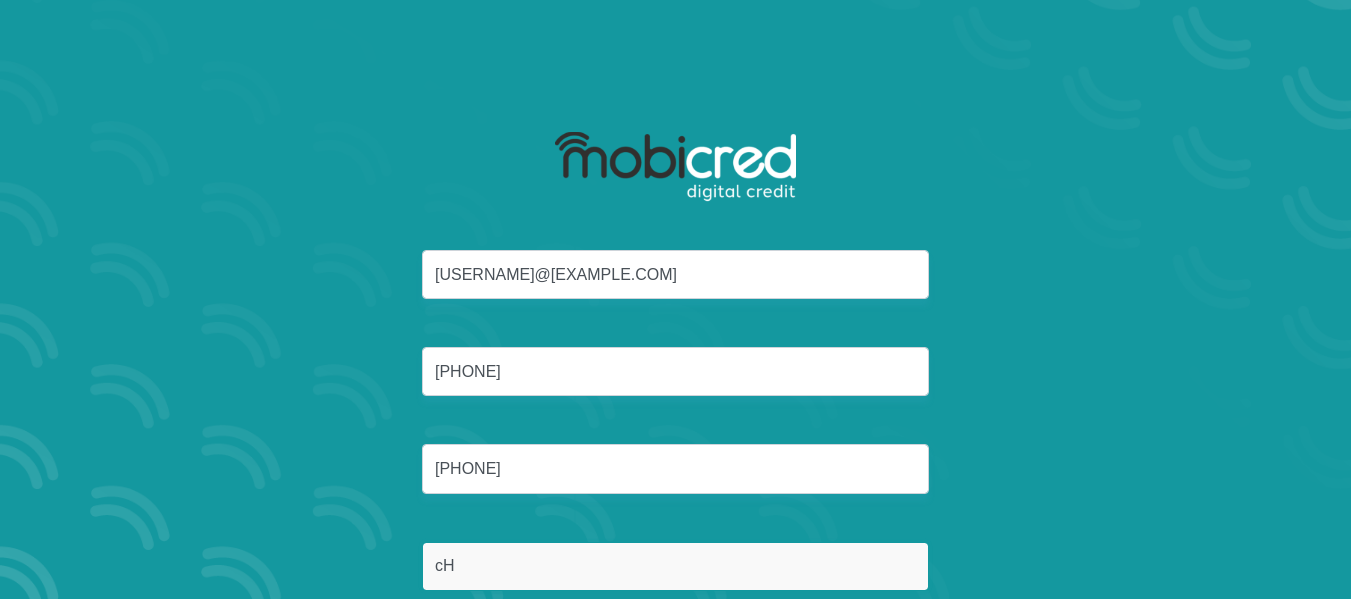 type on "c" 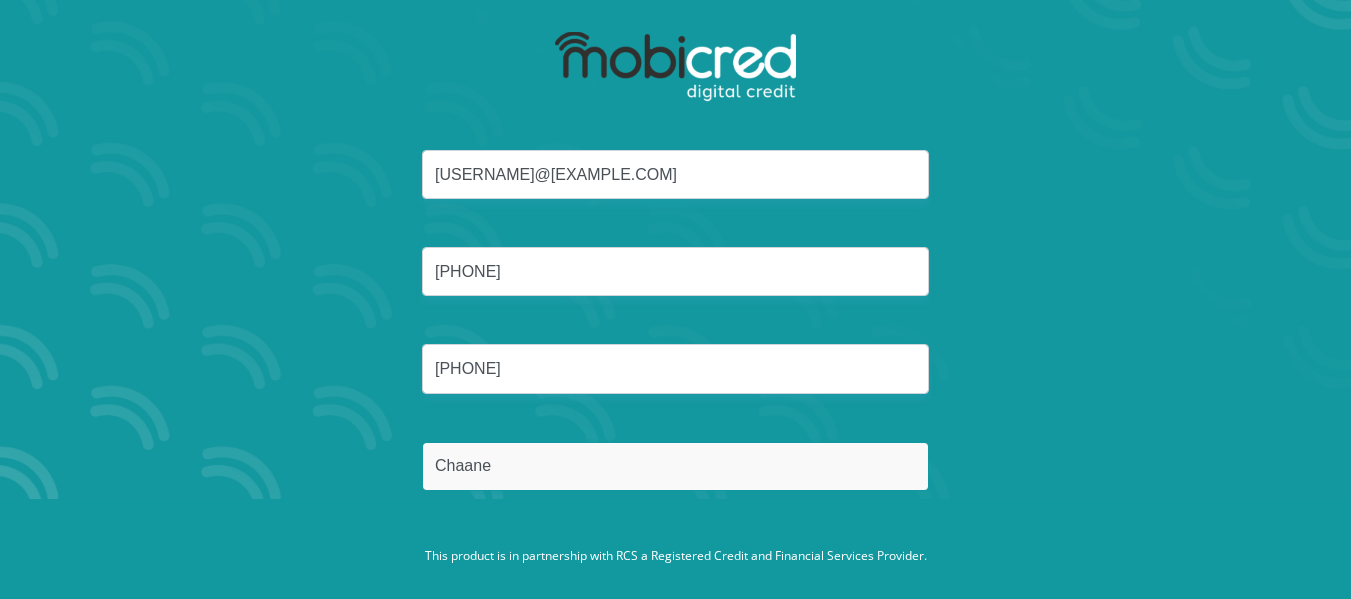 scroll, scrollTop: 133, scrollLeft: 0, axis: vertical 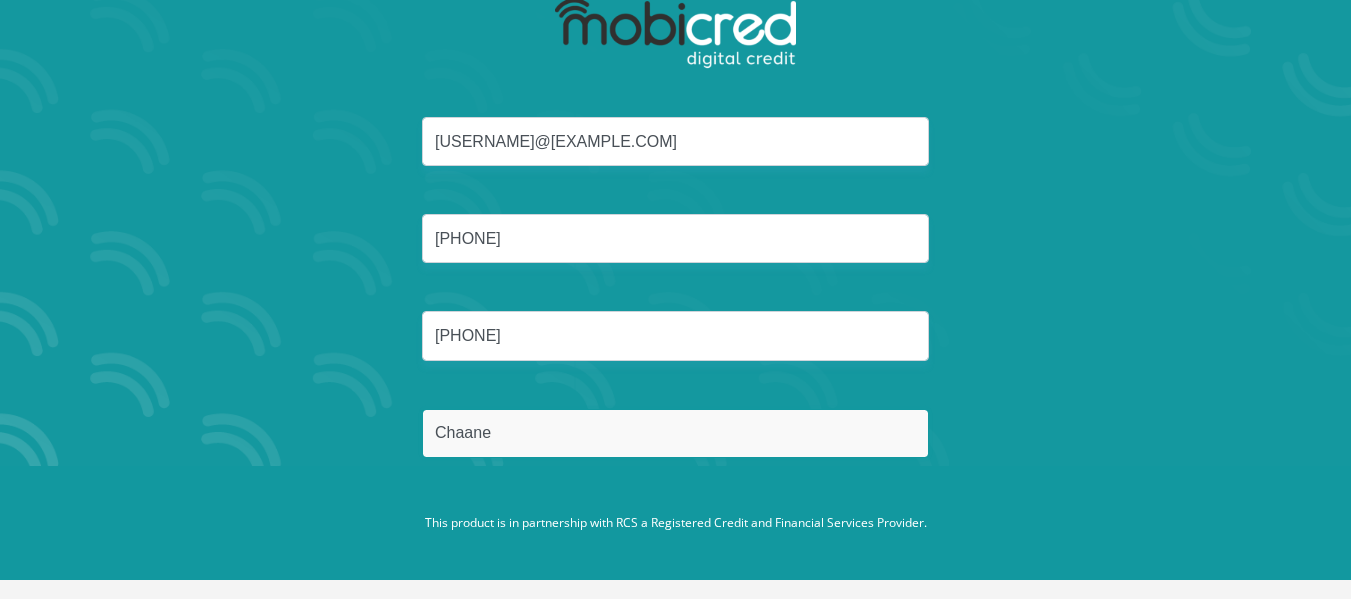 type on "Chaane" 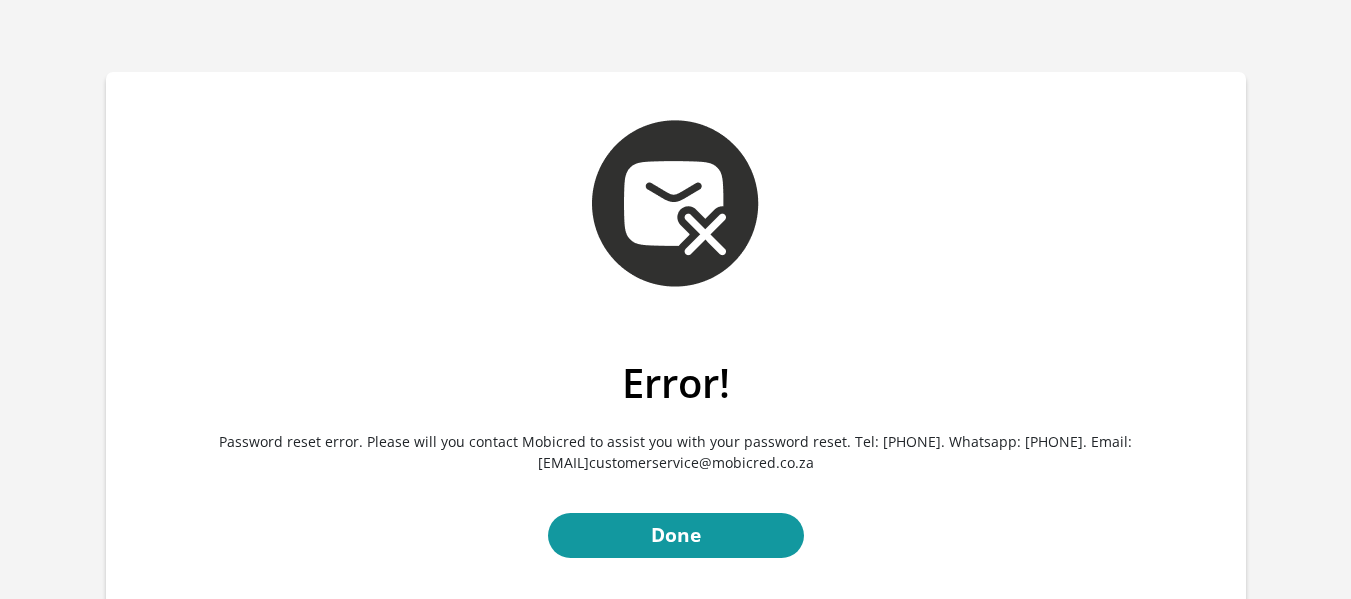 scroll, scrollTop: 0, scrollLeft: 0, axis: both 